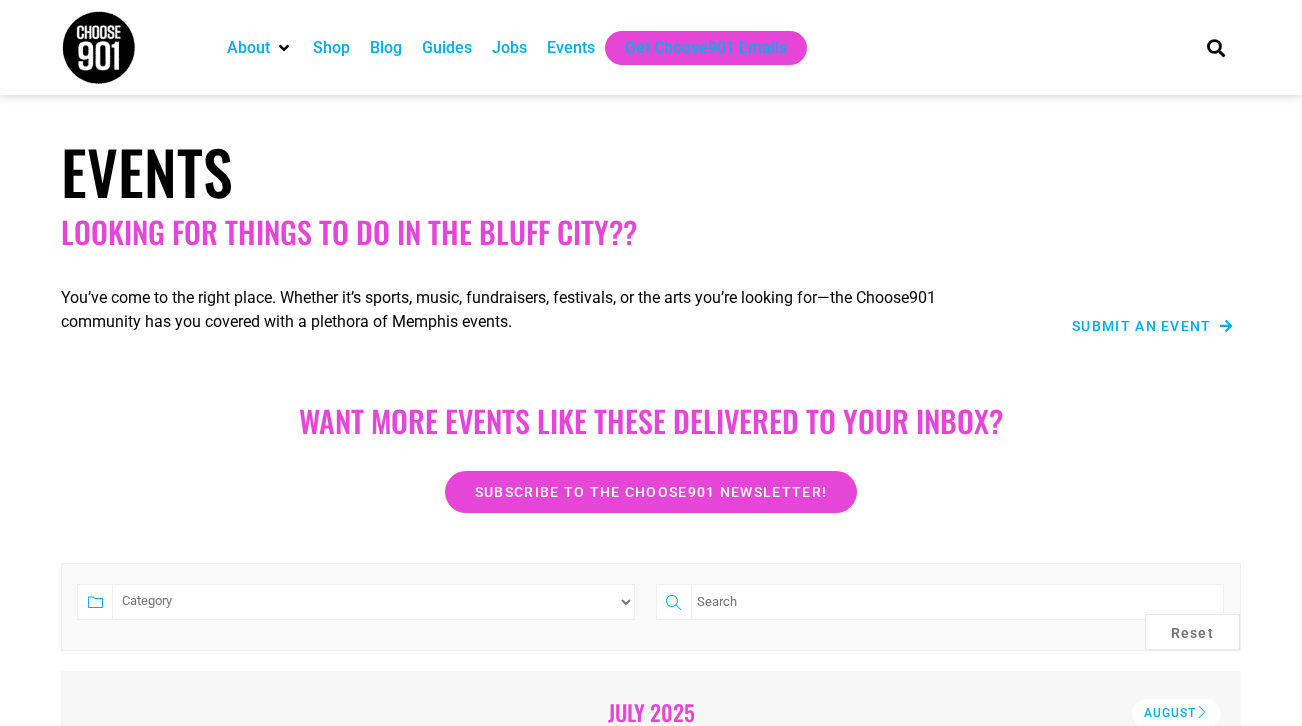 scroll, scrollTop: 9582, scrollLeft: 0, axis: vertical 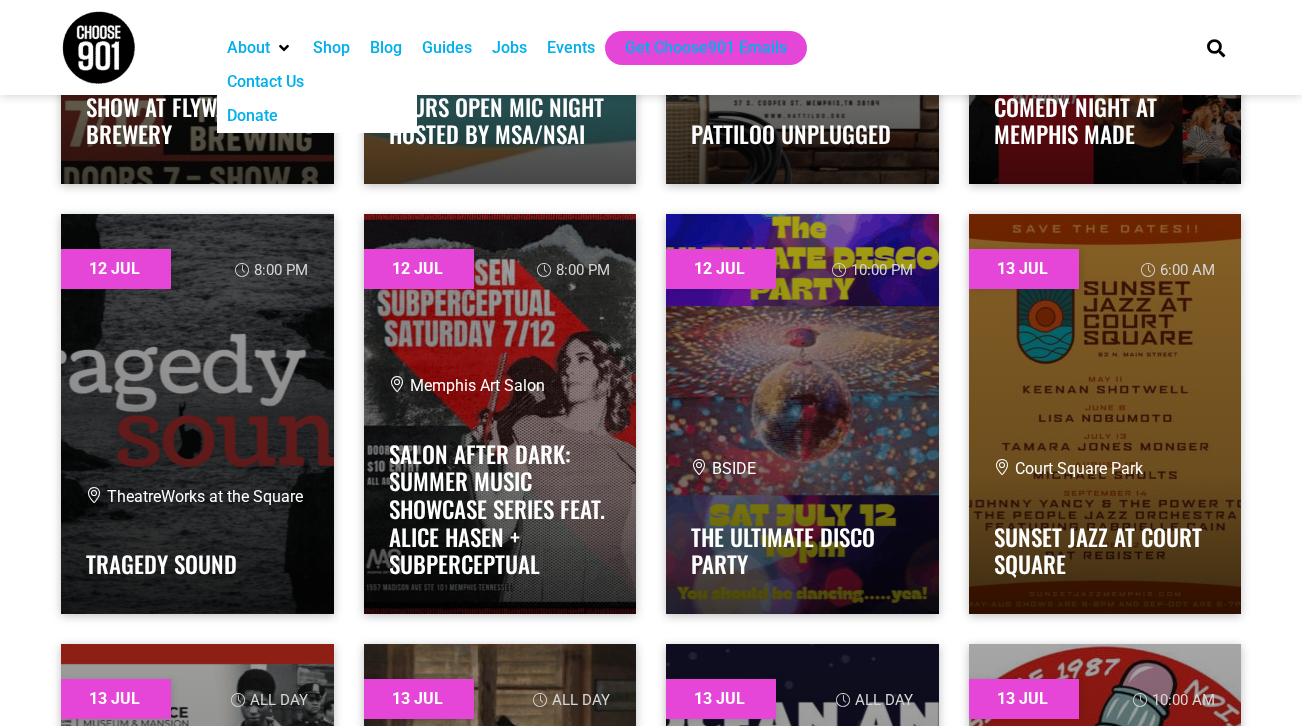 click at bounding box center [98, 47] 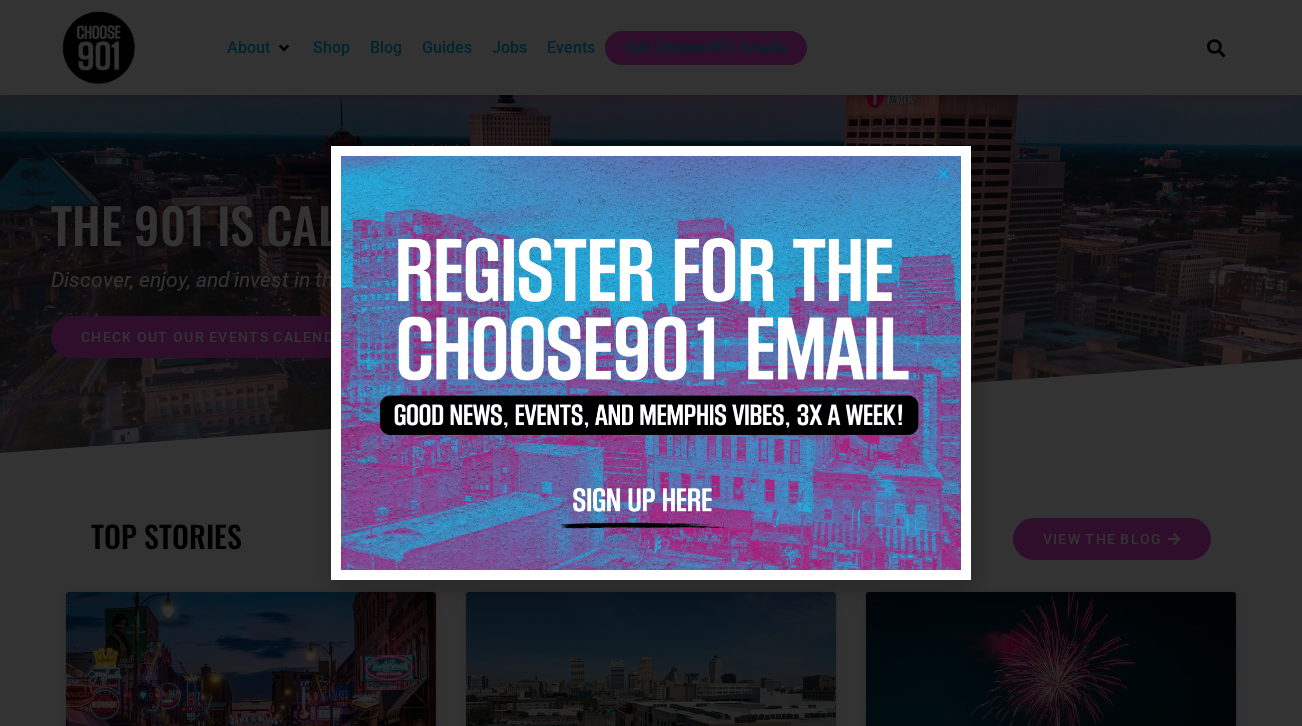 scroll, scrollTop: 0, scrollLeft: 0, axis: both 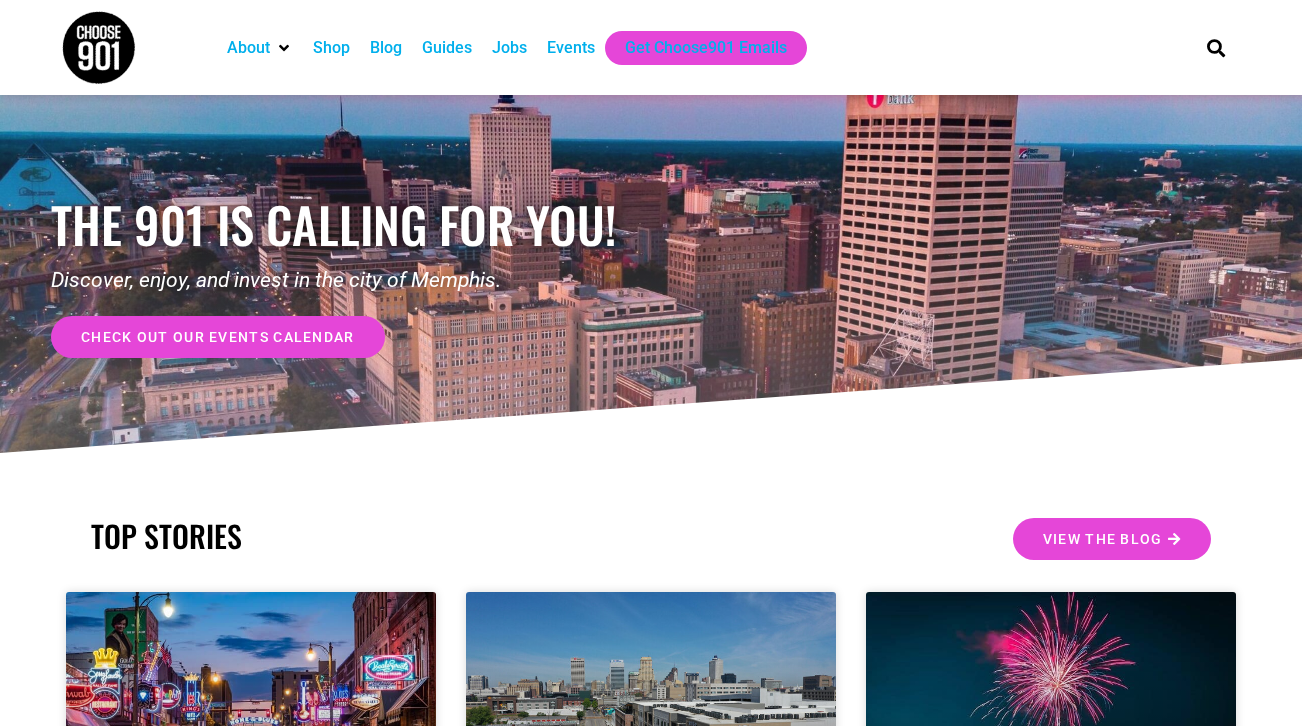 click on "Jobs" at bounding box center (509, 48) 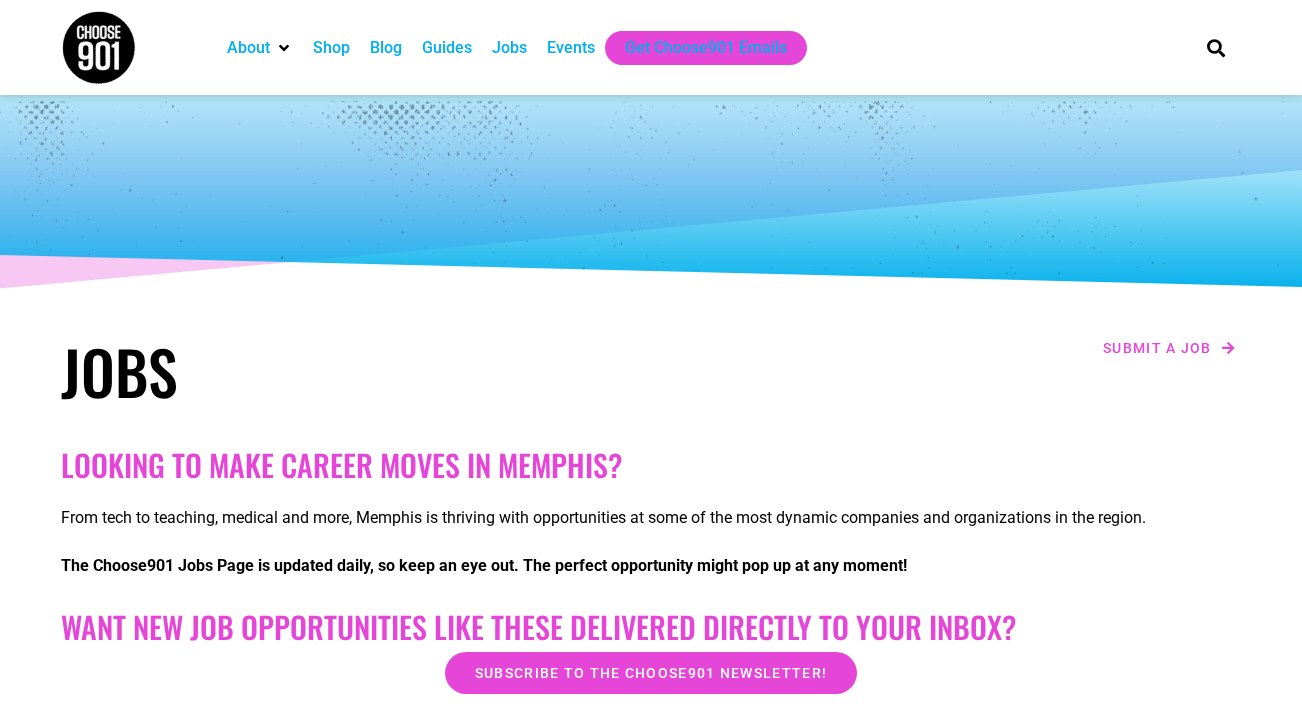 scroll, scrollTop: 950, scrollLeft: 0, axis: vertical 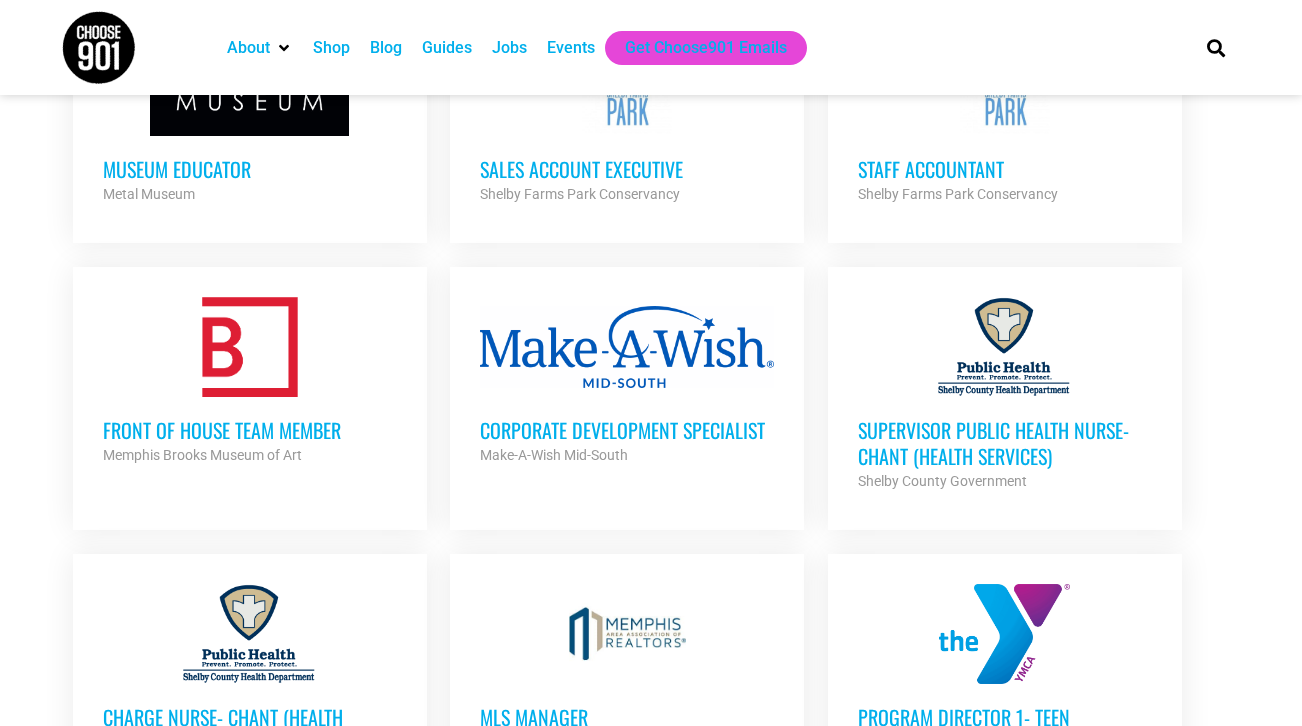 click on "Memphis Brooks Museum of Art" at bounding box center [202, 455] 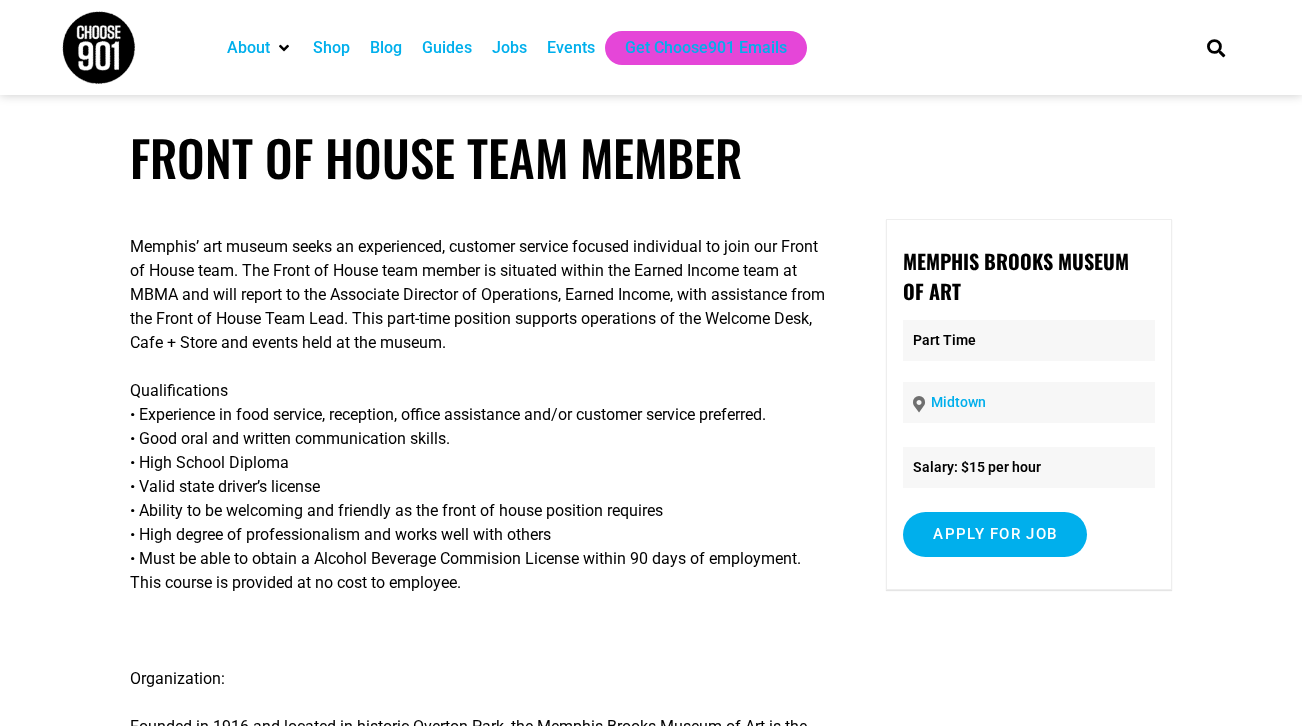 scroll, scrollTop: 0, scrollLeft: 0, axis: both 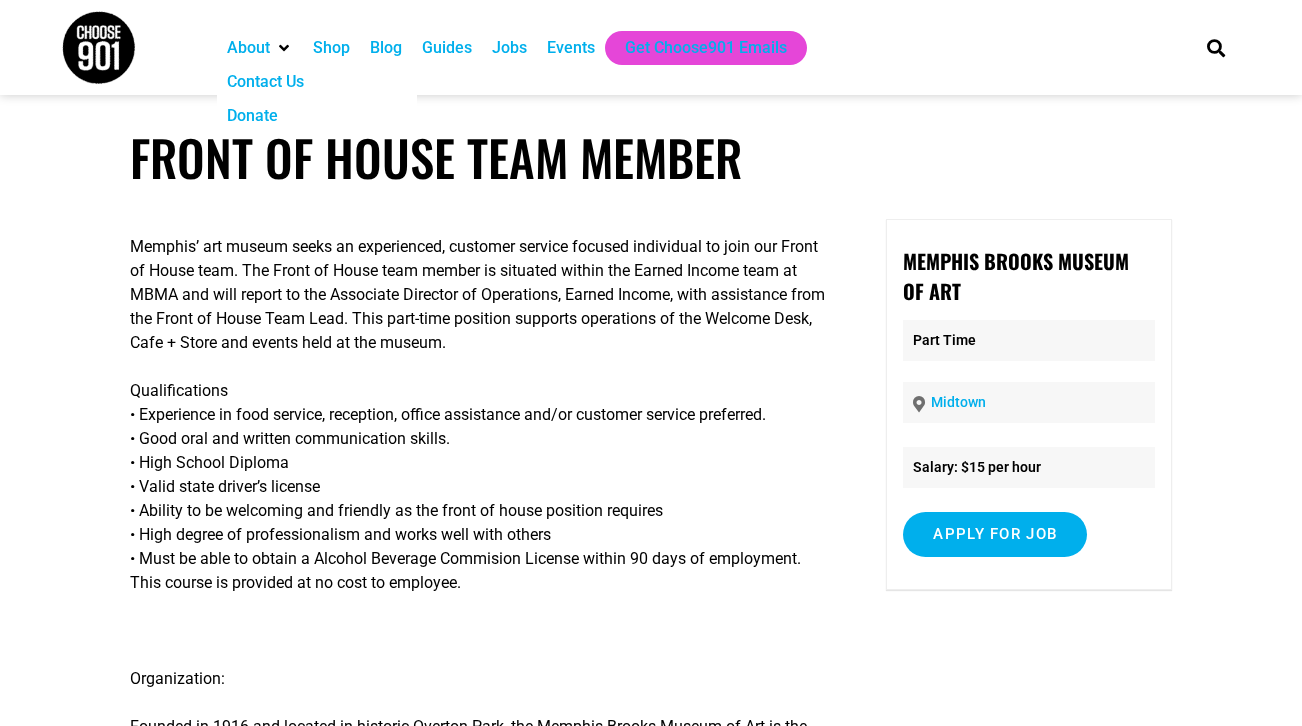 click on "Front of House Team Member
[CITY]’s art museum seeks an experienced, customer service focused individual to join our Front of House team. The Front of House team member is situated within the Earned Income team at MBMA and will report to the Associate Director of Operations, Earned Income, with assistance from the Front of House Team Lead. This part-time position supports operations of the Welcome Desk, Cafe + Store and events held at the museum.
Qualifications
• Experience in food service, reception, office assistance and/or customer service preferred.
• Good oral and written communication skills.
• High School Diploma
• Valid state driver’s license
• Ability to be welcoming and friendly as the front of house position requires
• High degree of professionalism and works well with others
• Must be able to obtain a Alcohol Beverage Commision License within 90 days of employment. This course is provided at no cost to employee.
‍" at bounding box center [651, 632] 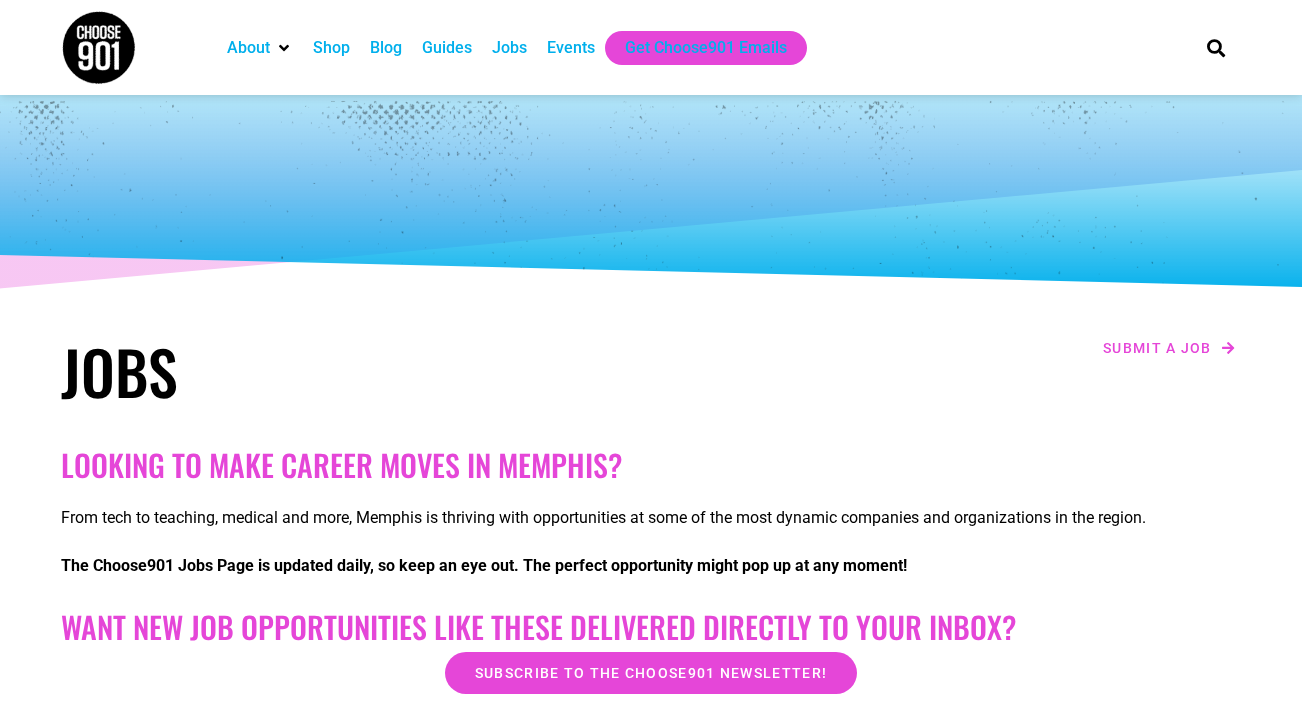 scroll, scrollTop: 1458, scrollLeft: 0, axis: vertical 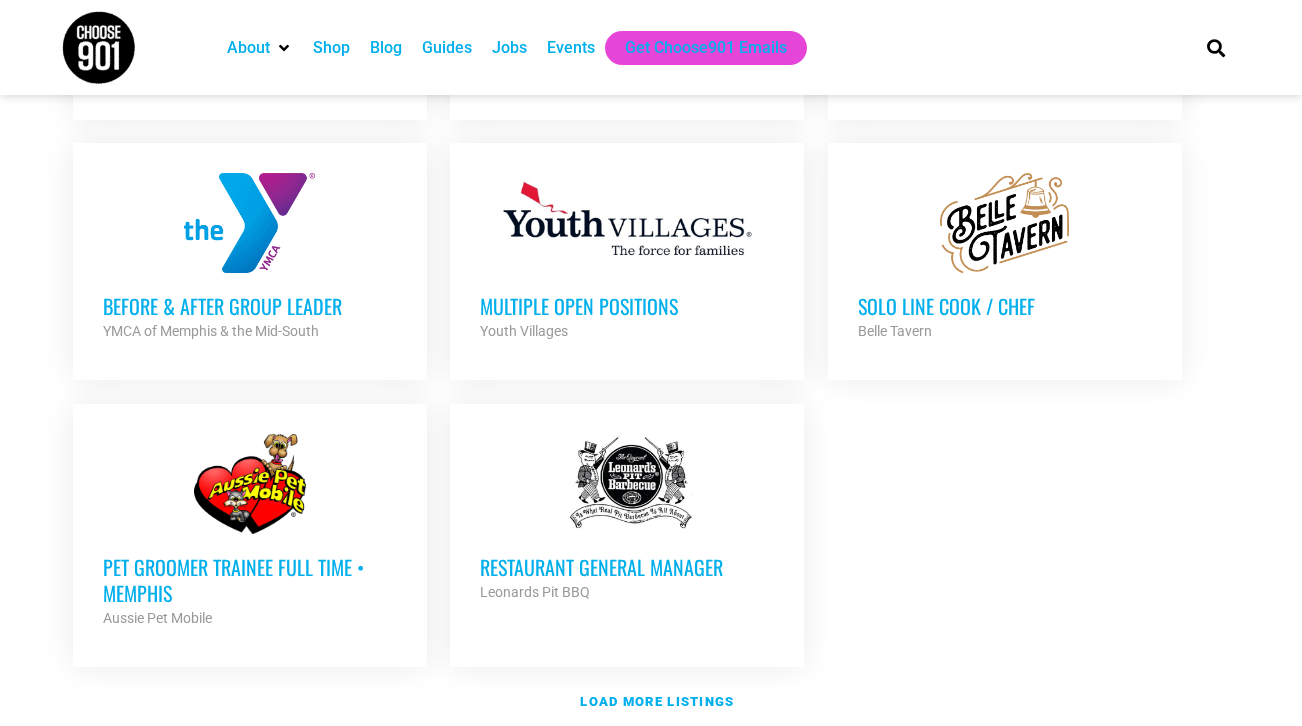 click on "Pet Groomer Trainee Full Time • Memphis" at bounding box center [250, 580] 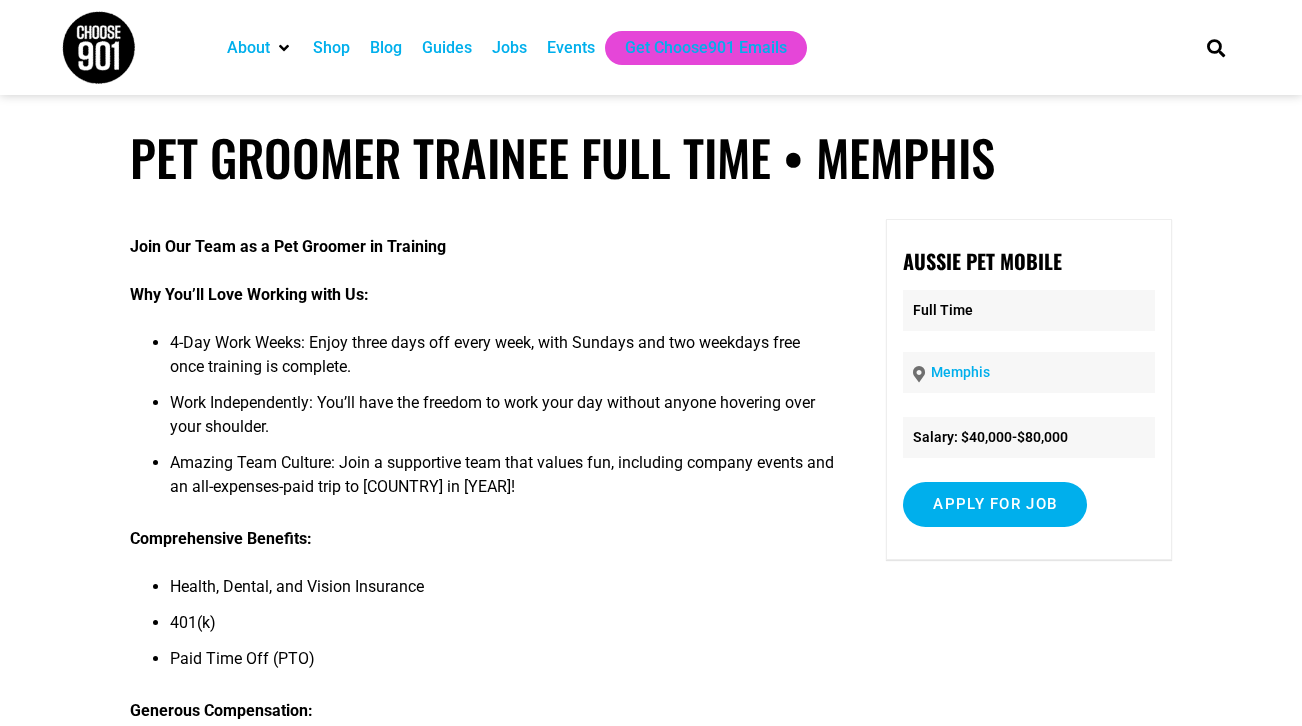 scroll, scrollTop: 0, scrollLeft: 0, axis: both 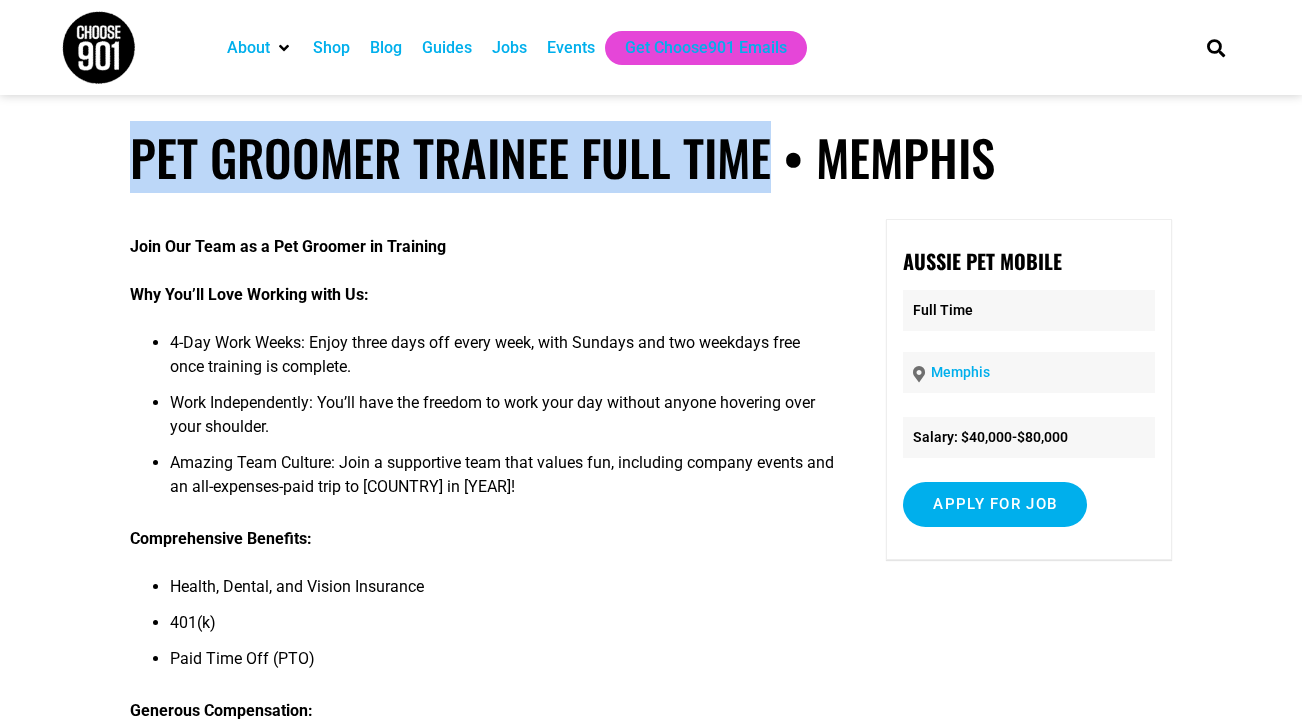 drag, startPoint x: 128, startPoint y: 151, endPoint x: 765, endPoint y: 158, distance: 637.03845 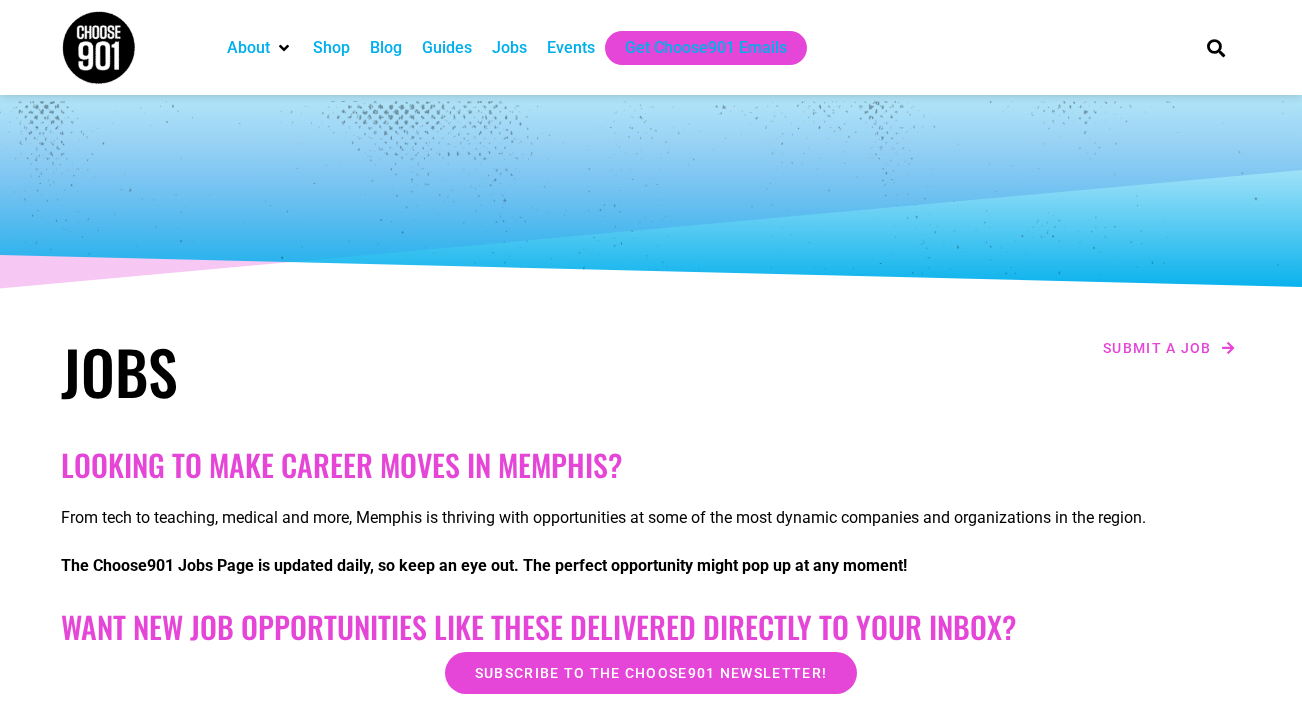 scroll, scrollTop: 2155, scrollLeft: 0, axis: vertical 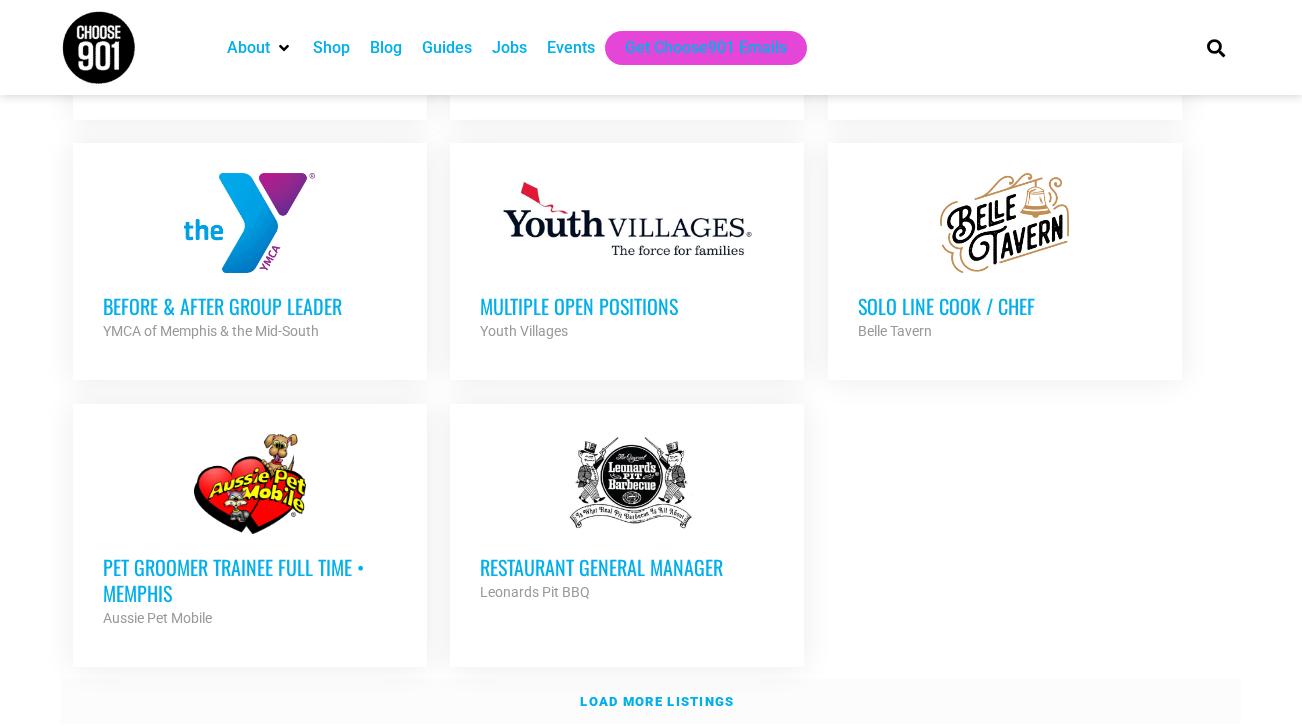 click on "Load more listings" at bounding box center [651, 702] 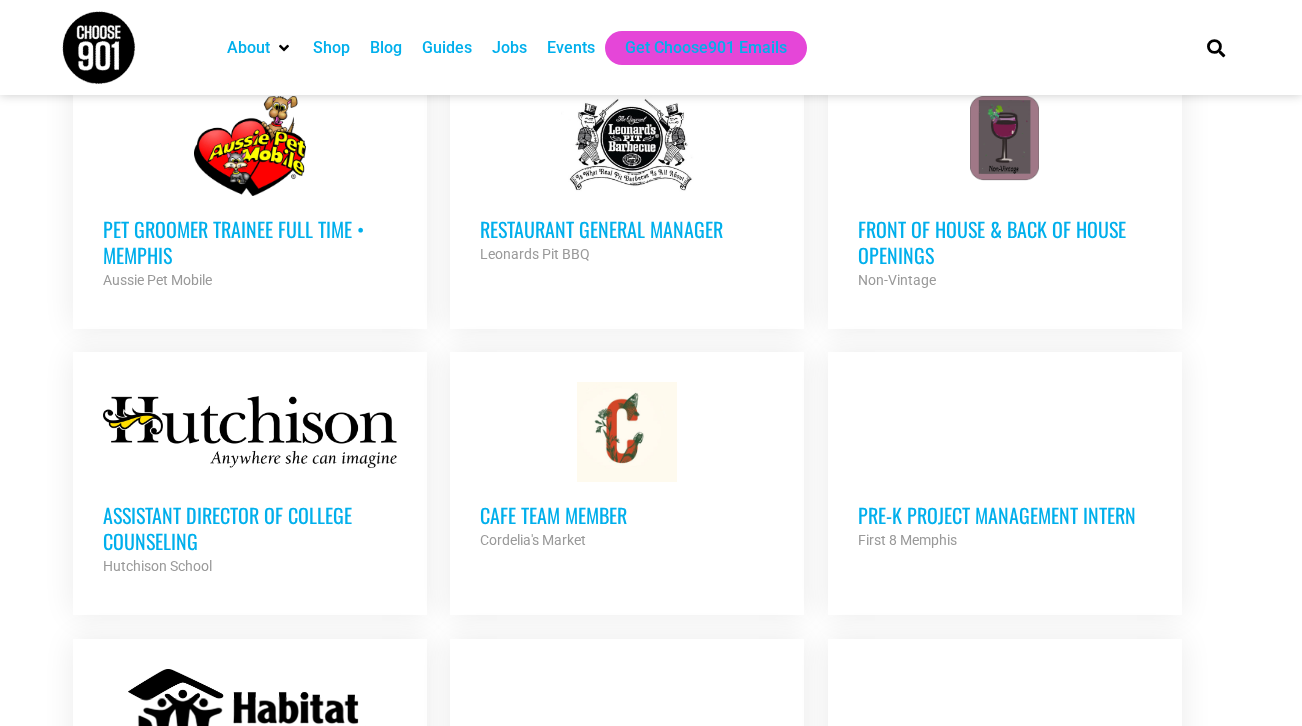 scroll, scrollTop: 2572, scrollLeft: 0, axis: vertical 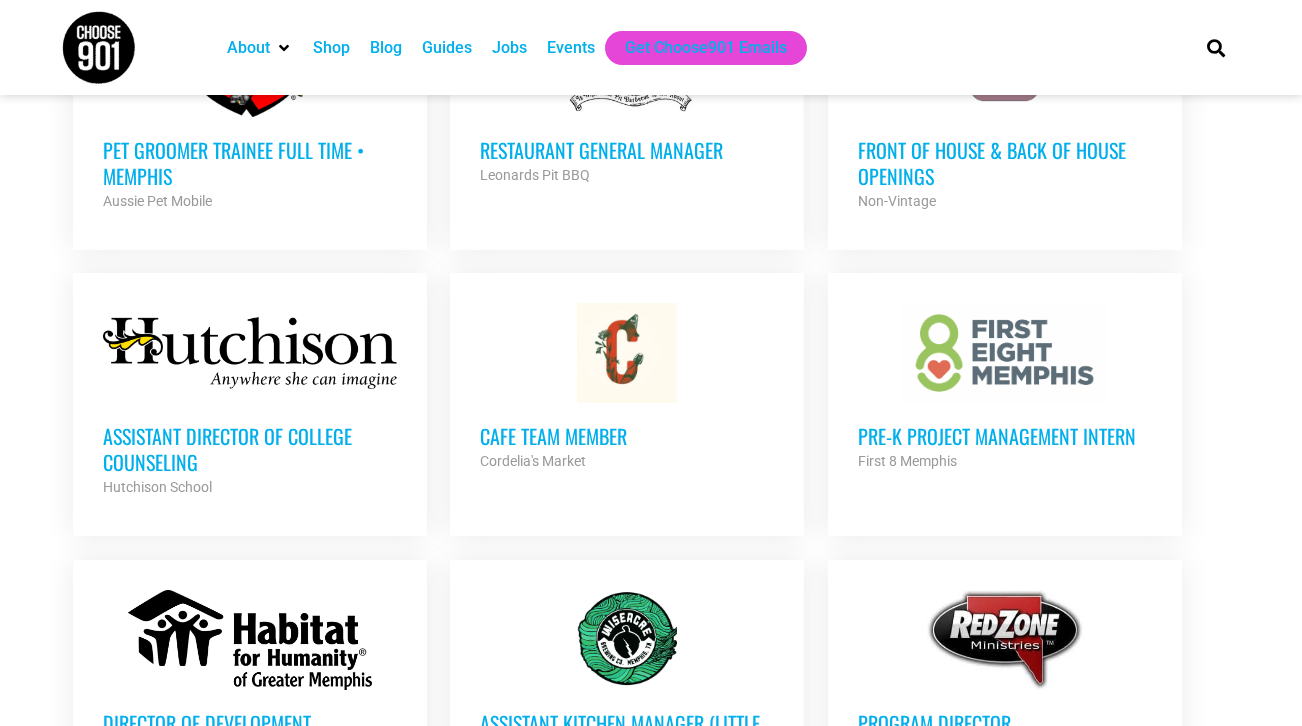 click on "Pre-K Project Management Intern" at bounding box center [1005, 436] 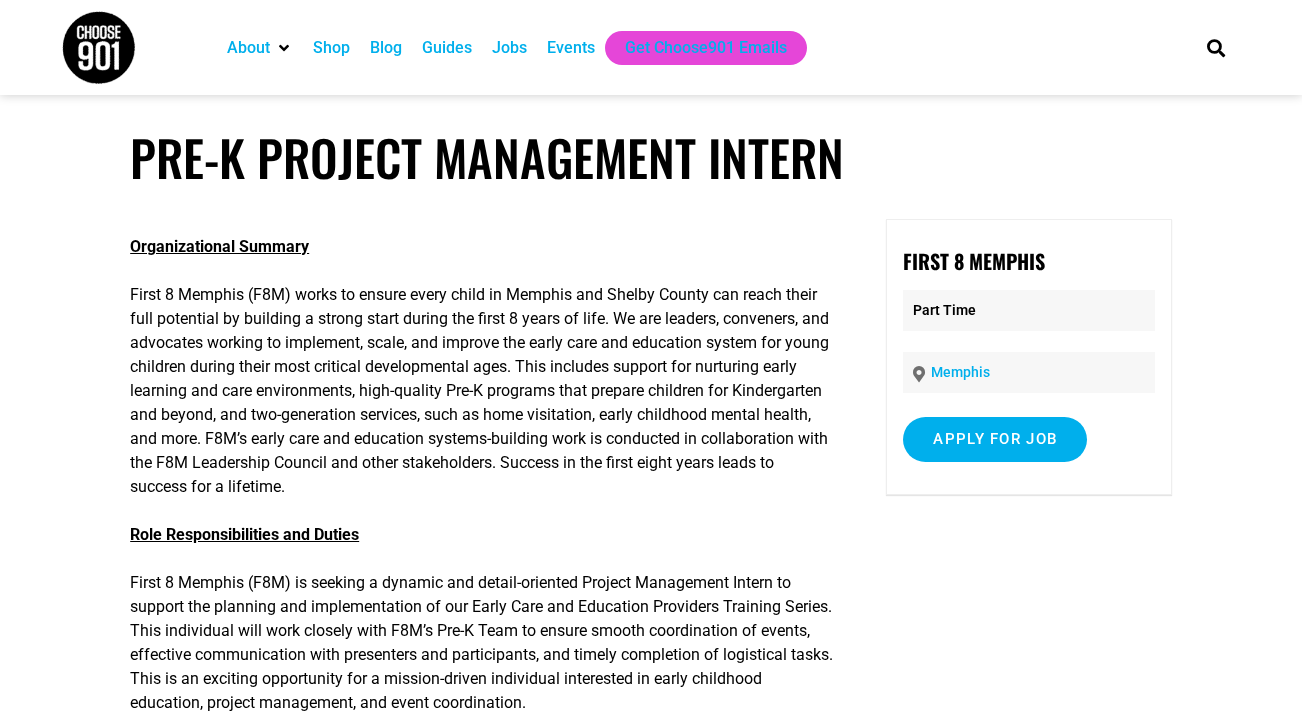 scroll, scrollTop: 0, scrollLeft: 0, axis: both 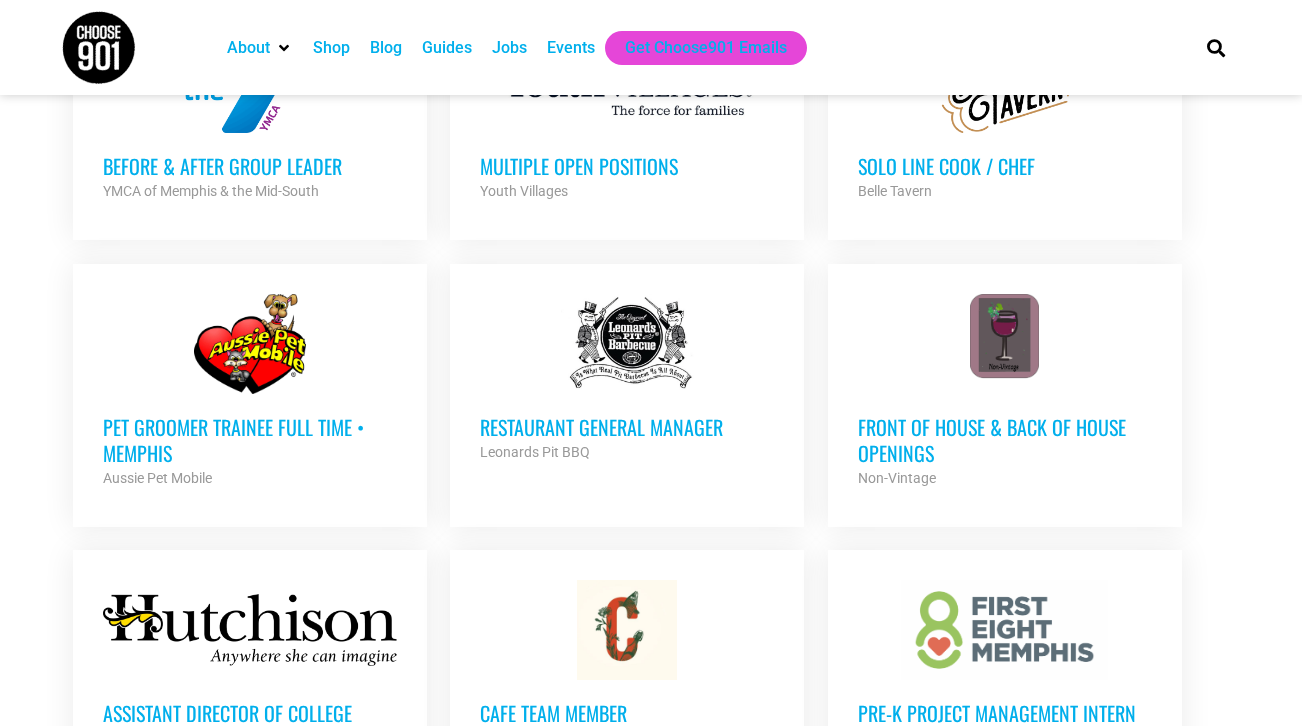 click at bounding box center (1005, 344) 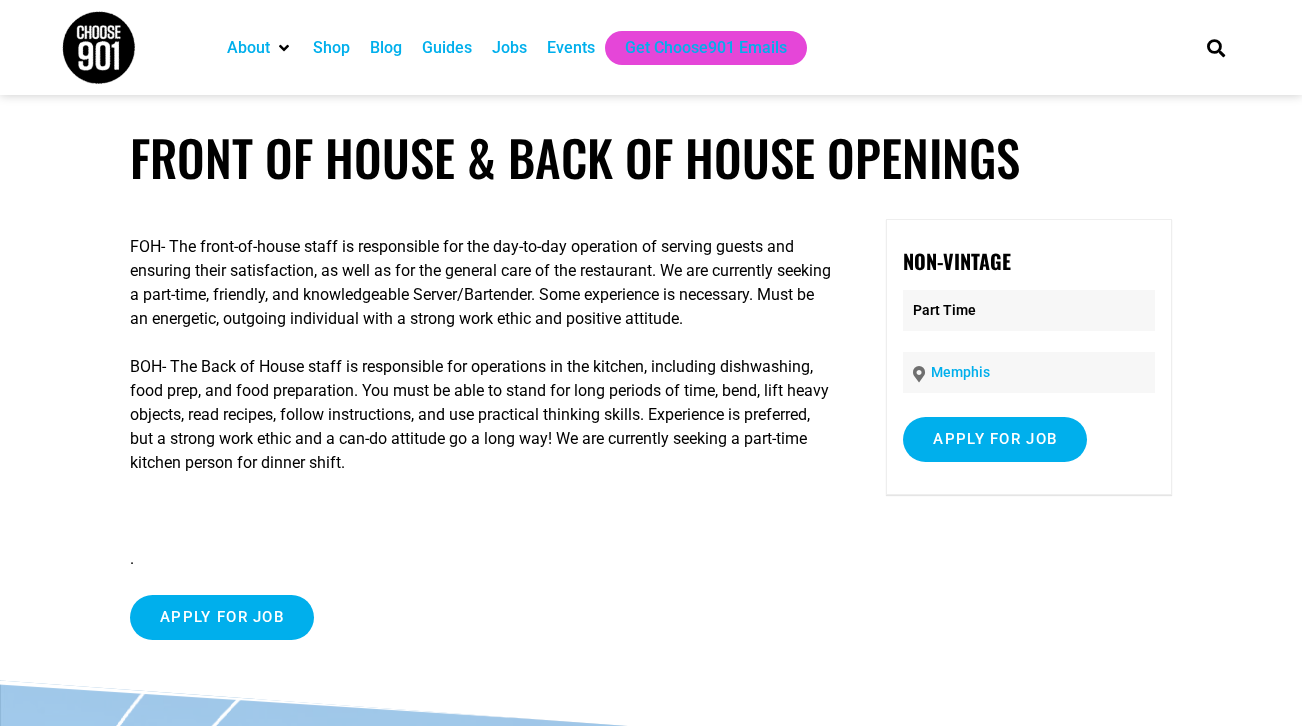 scroll, scrollTop: 0, scrollLeft: 0, axis: both 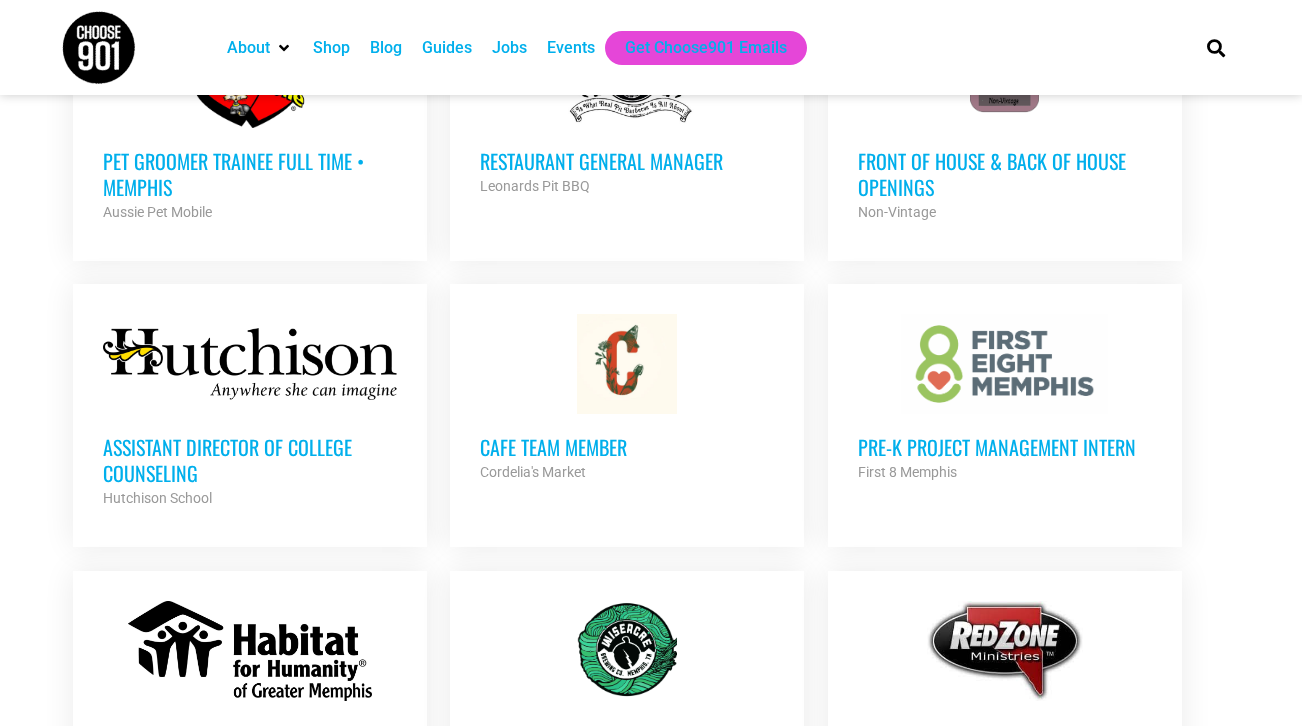 click on "Cafe Team Member" at bounding box center [627, 447] 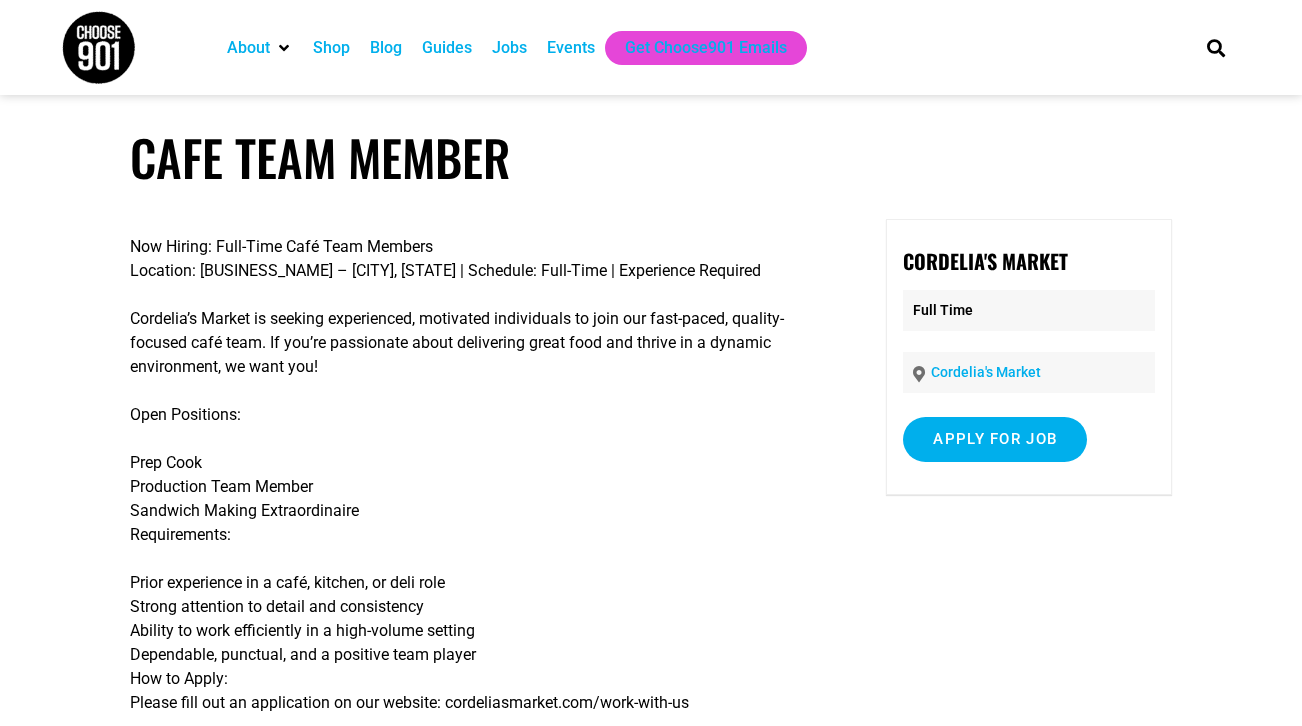 scroll, scrollTop: 0, scrollLeft: 0, axis: both 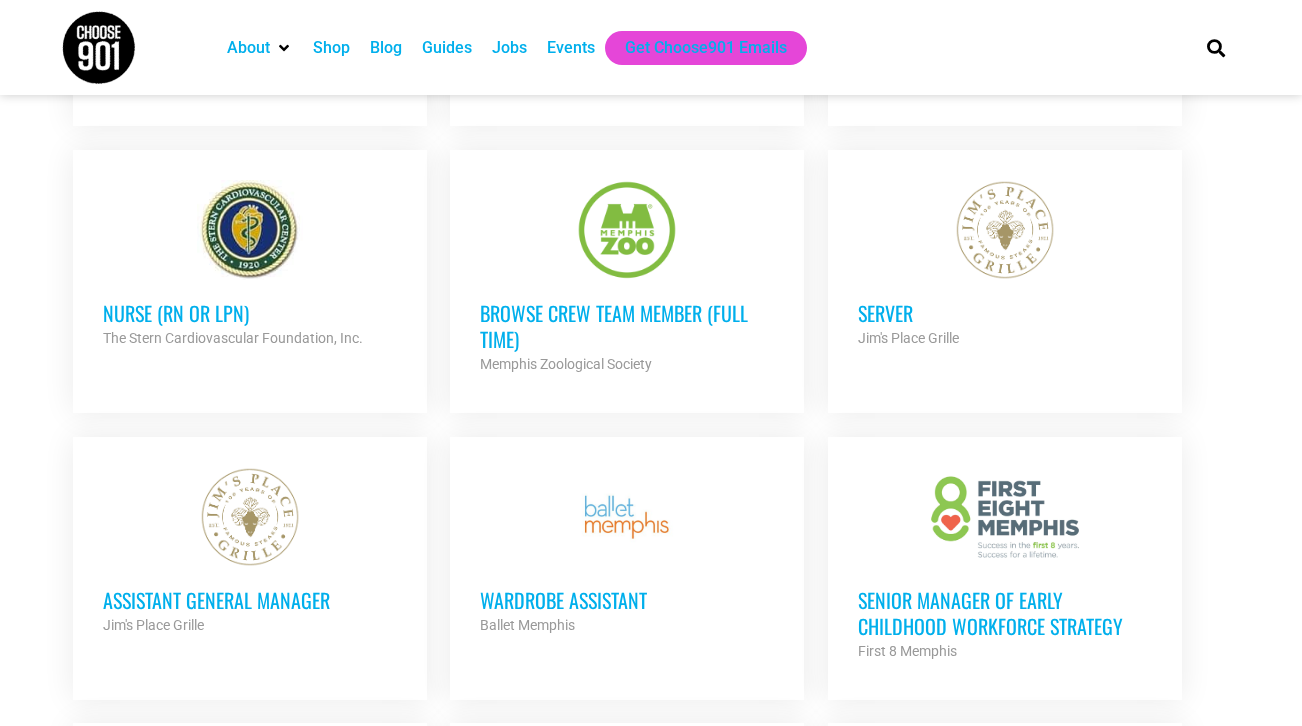 click on "Browse Crew Team Member (Full Time)" at bounding box center (627, 326) 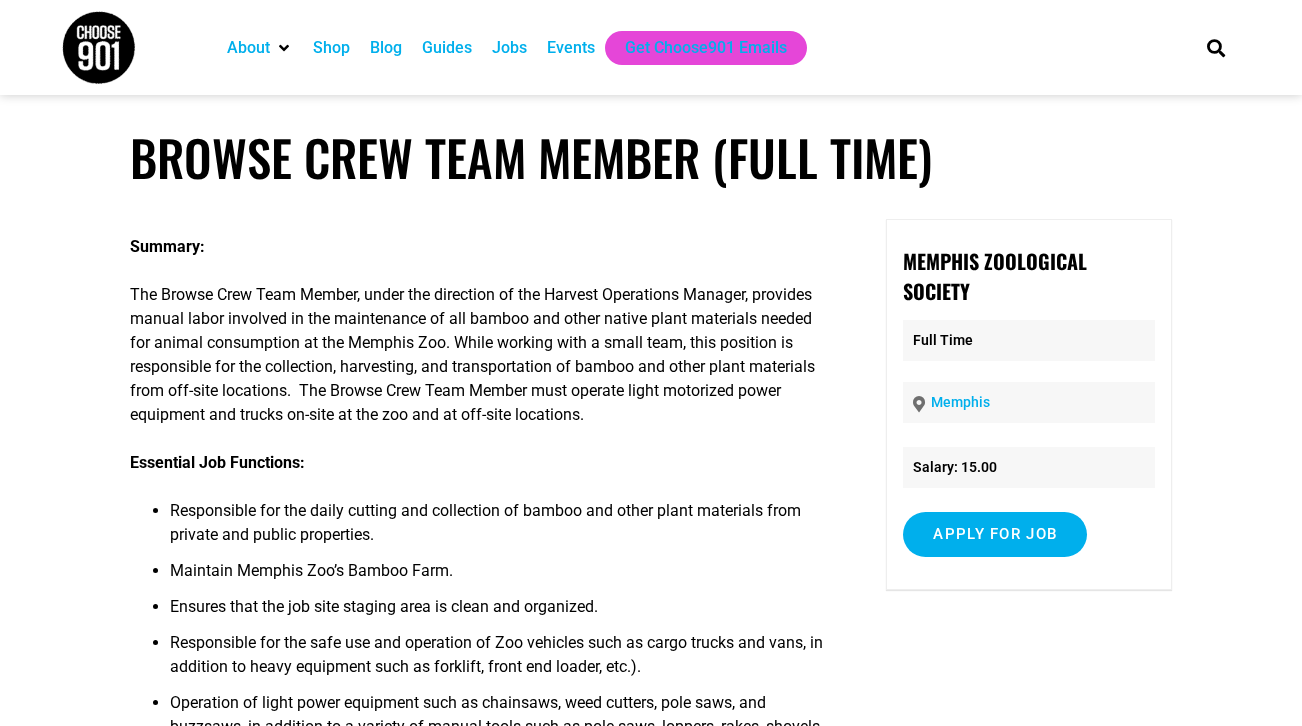 scroll, scrollTop: 0, scrollLeft: 0, axis: both 